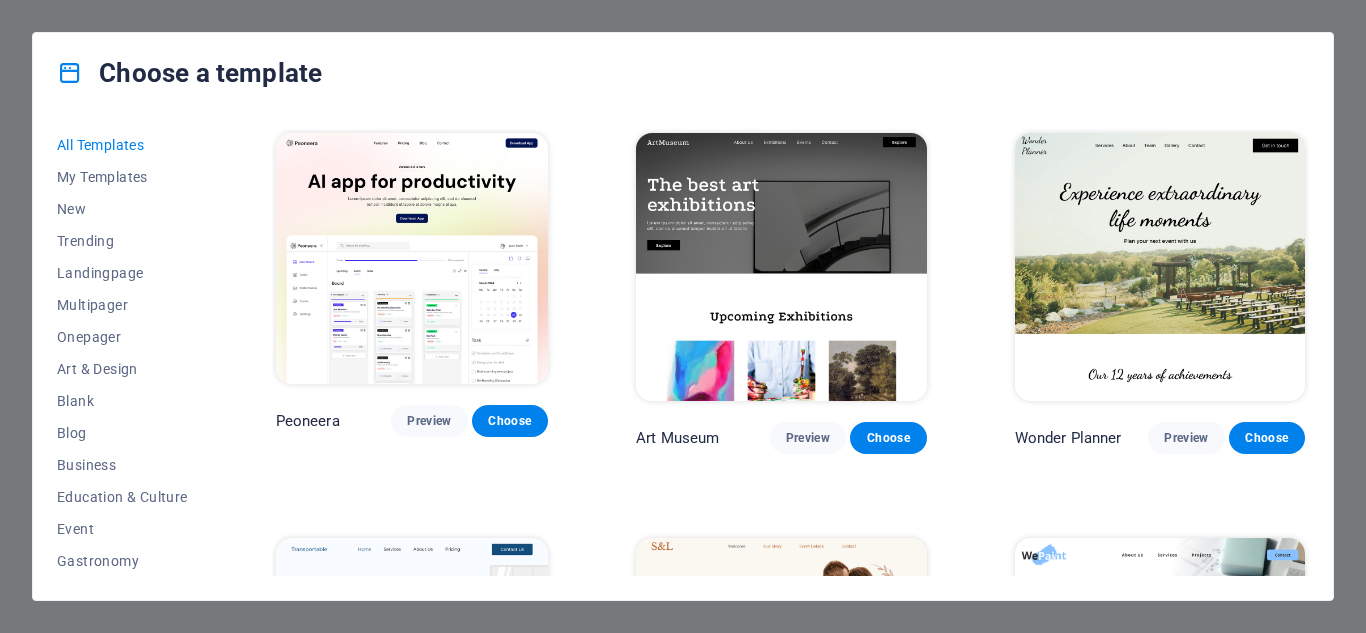 scroll, scrollTop: 0, scrollLeft: 0, axis: both 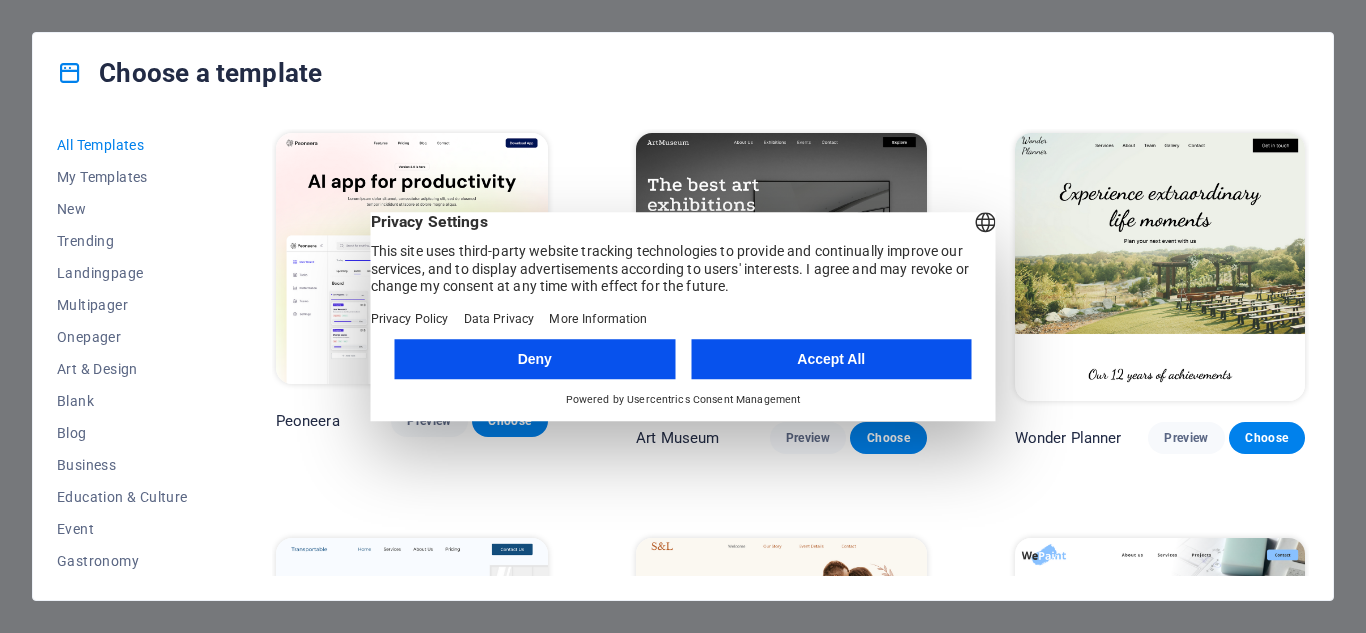 click on "Accept All" at bounding box center (831, 359) 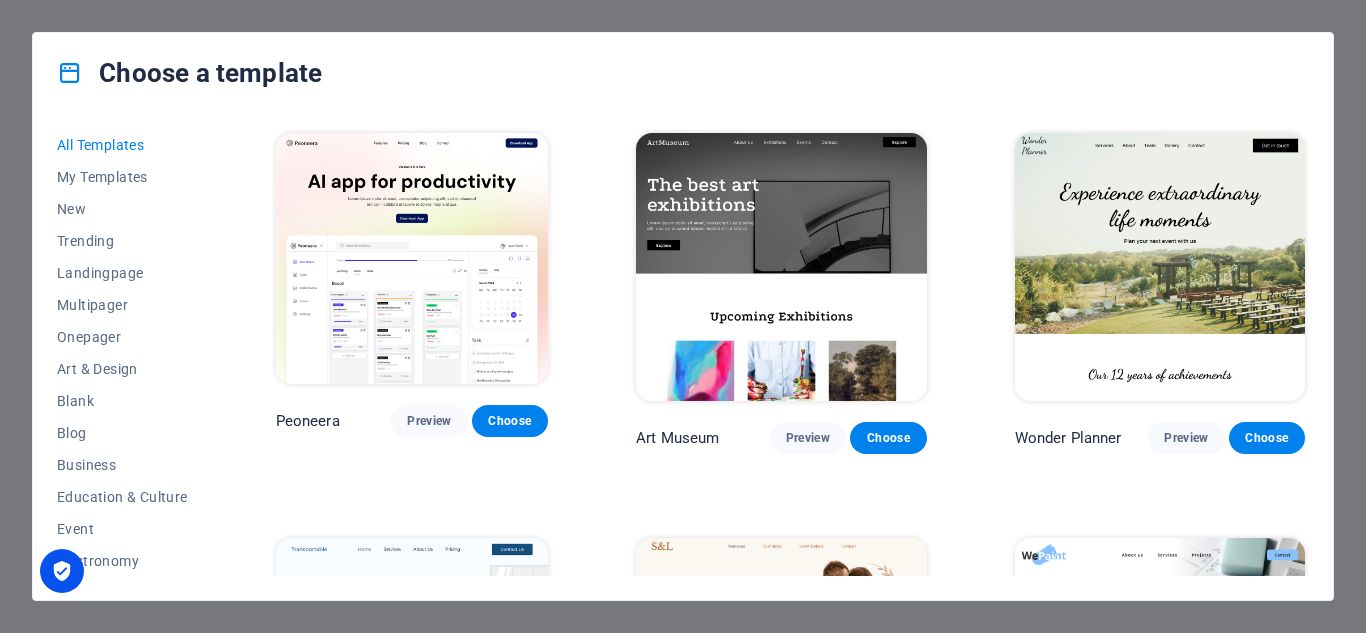drag, startPoint x: 215, startPoint y: 337, endPoint x: 217, endPoint y: 451, distance: 114.01754 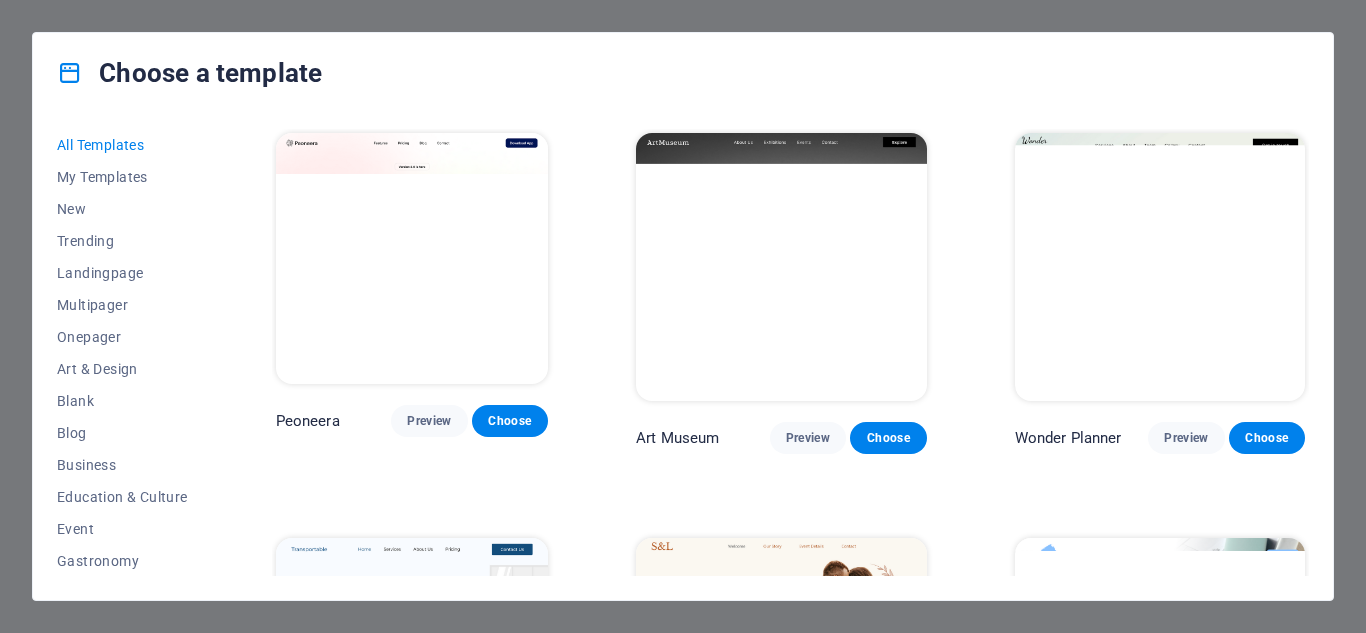 scroll, scrollTop: 0, scrollLeft: 0, axis: both 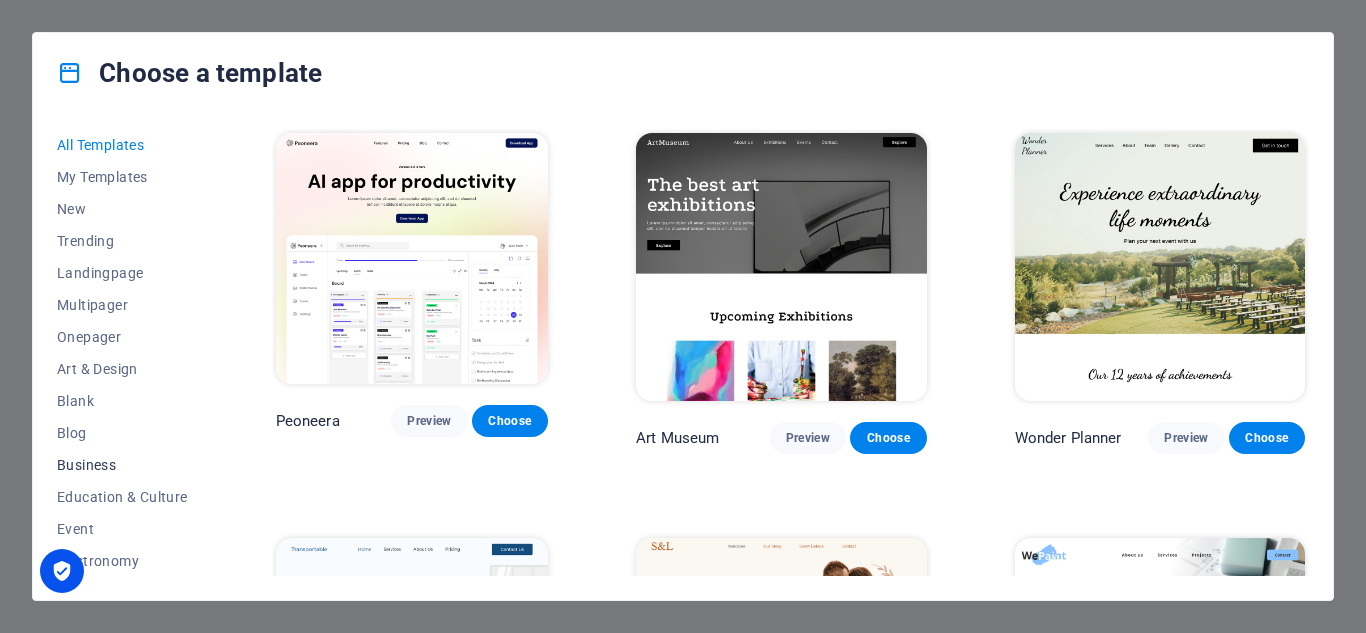 click on "Business" at bounding box center [122, 465] 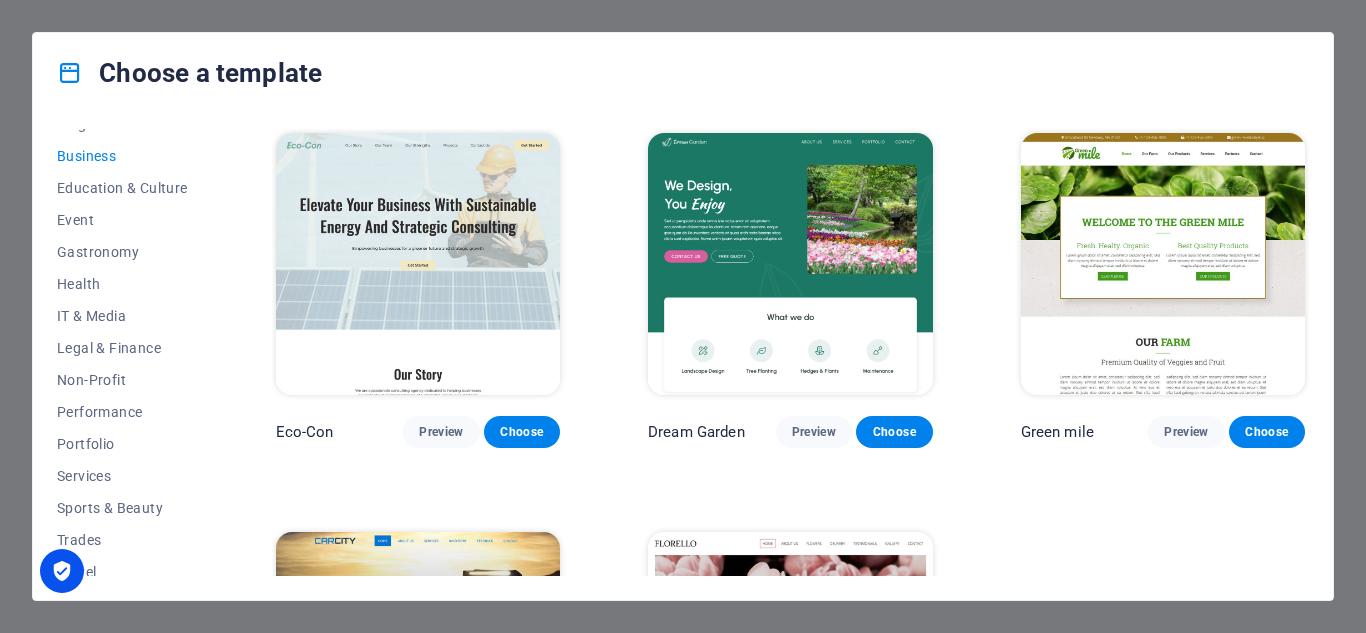 scroll, scrollTop: 335, scrollLeft: 0, axis: vertical 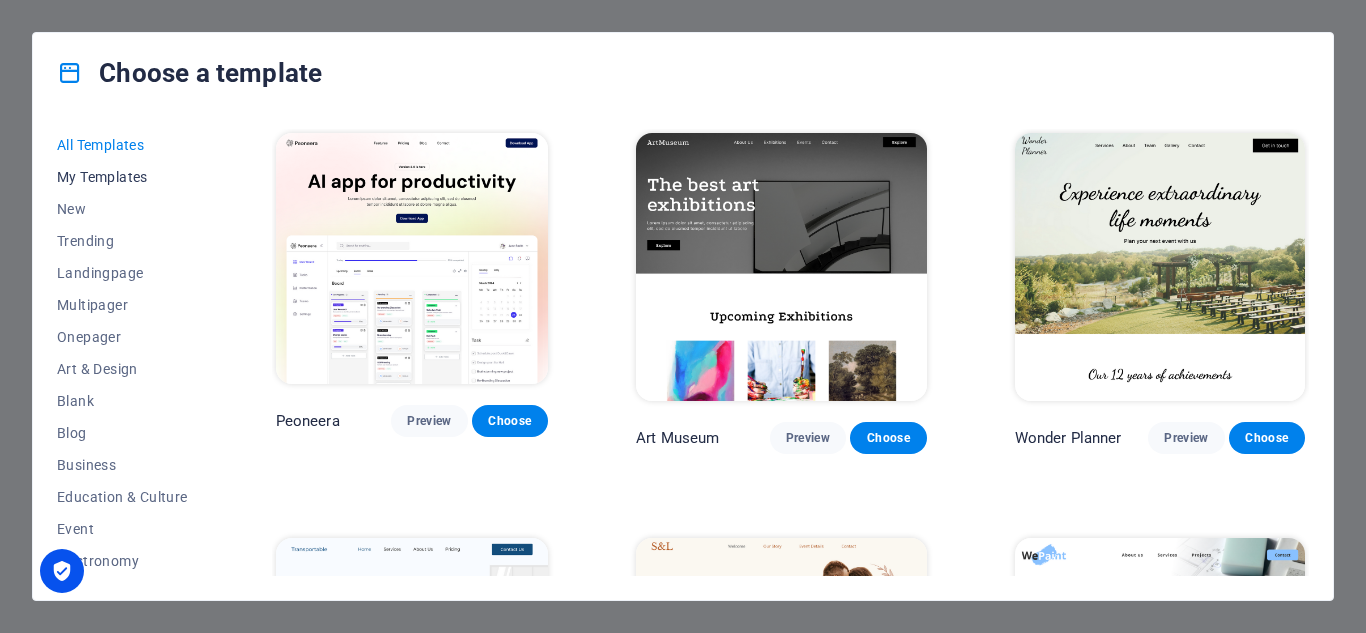 click on "My Templates" at bounding box center (122, 177) 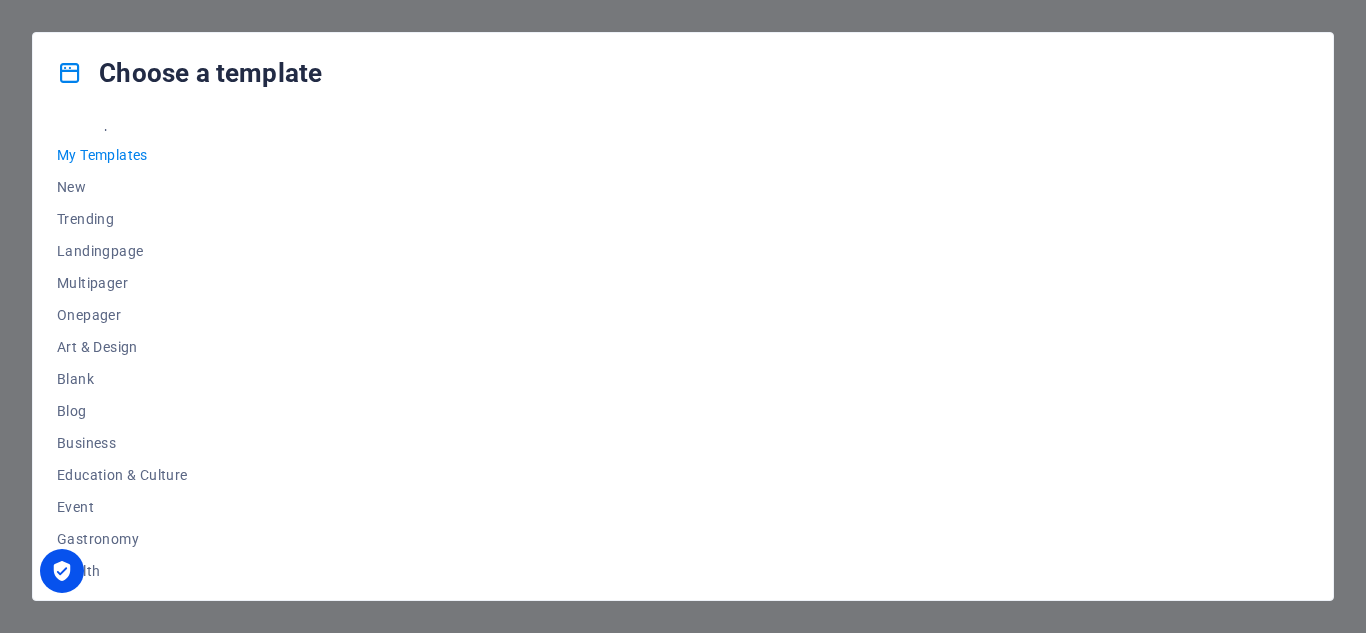 scroll, scrollTop: 0, scrollLeft: 0, axis: both 